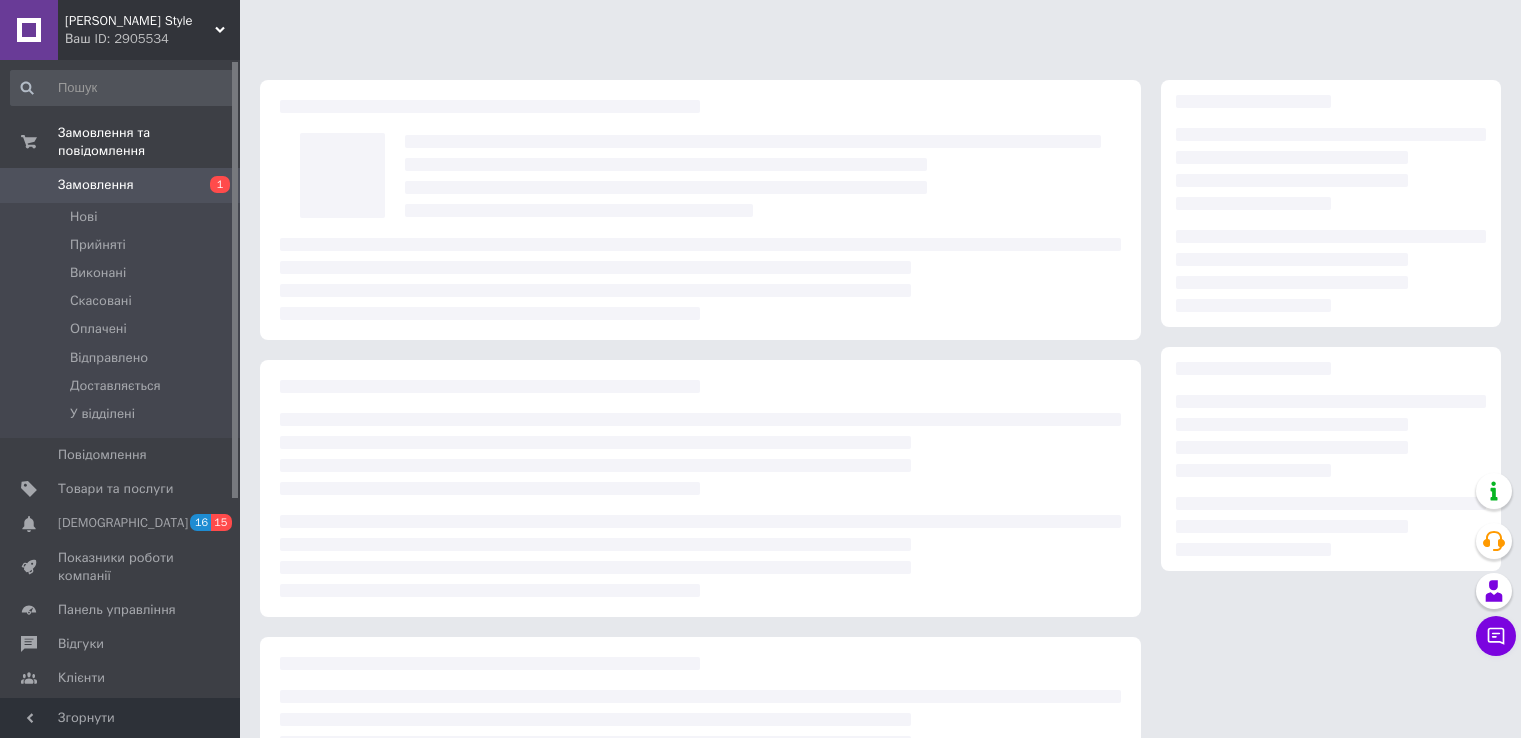 scroll, scrollTop: 0, scrollLeft: 0, axis: both 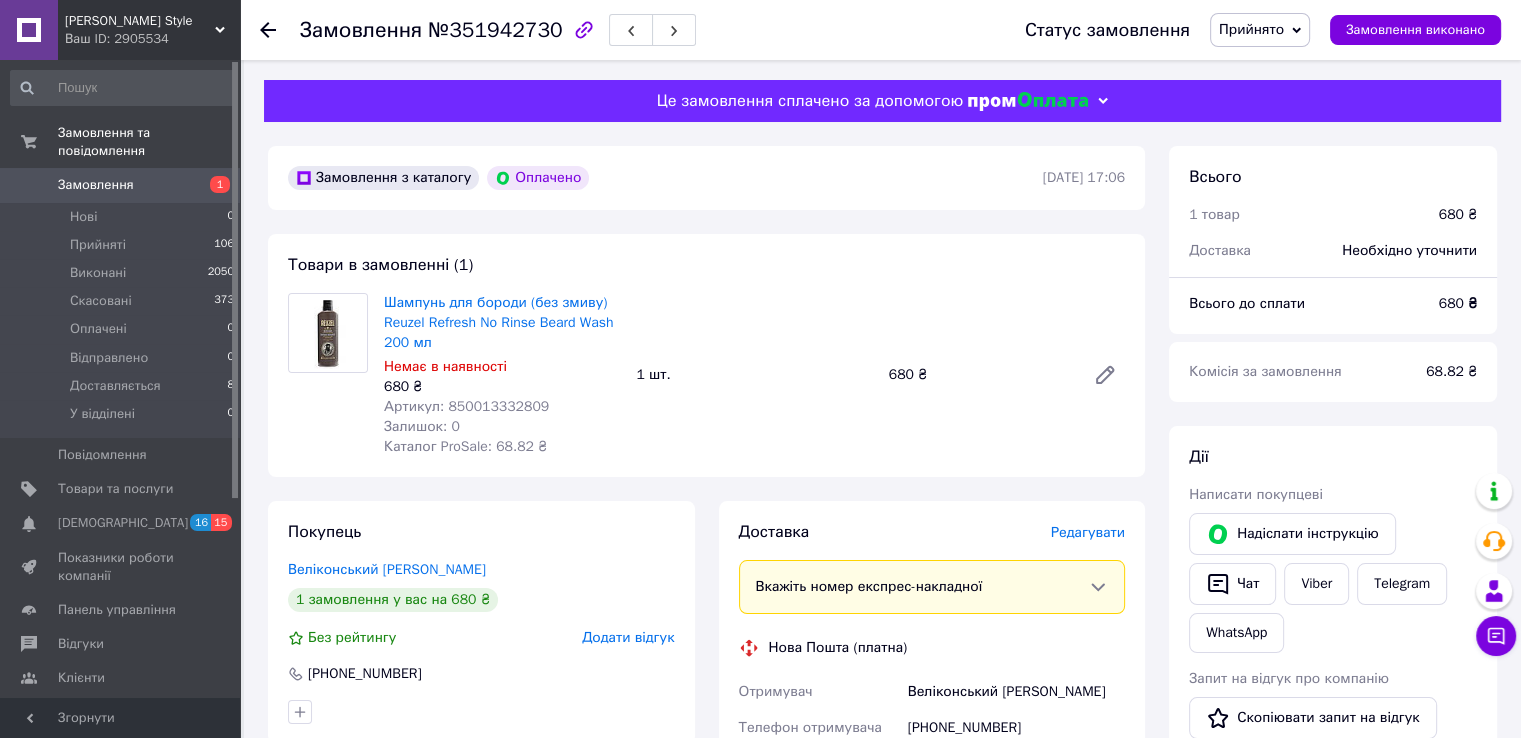 click 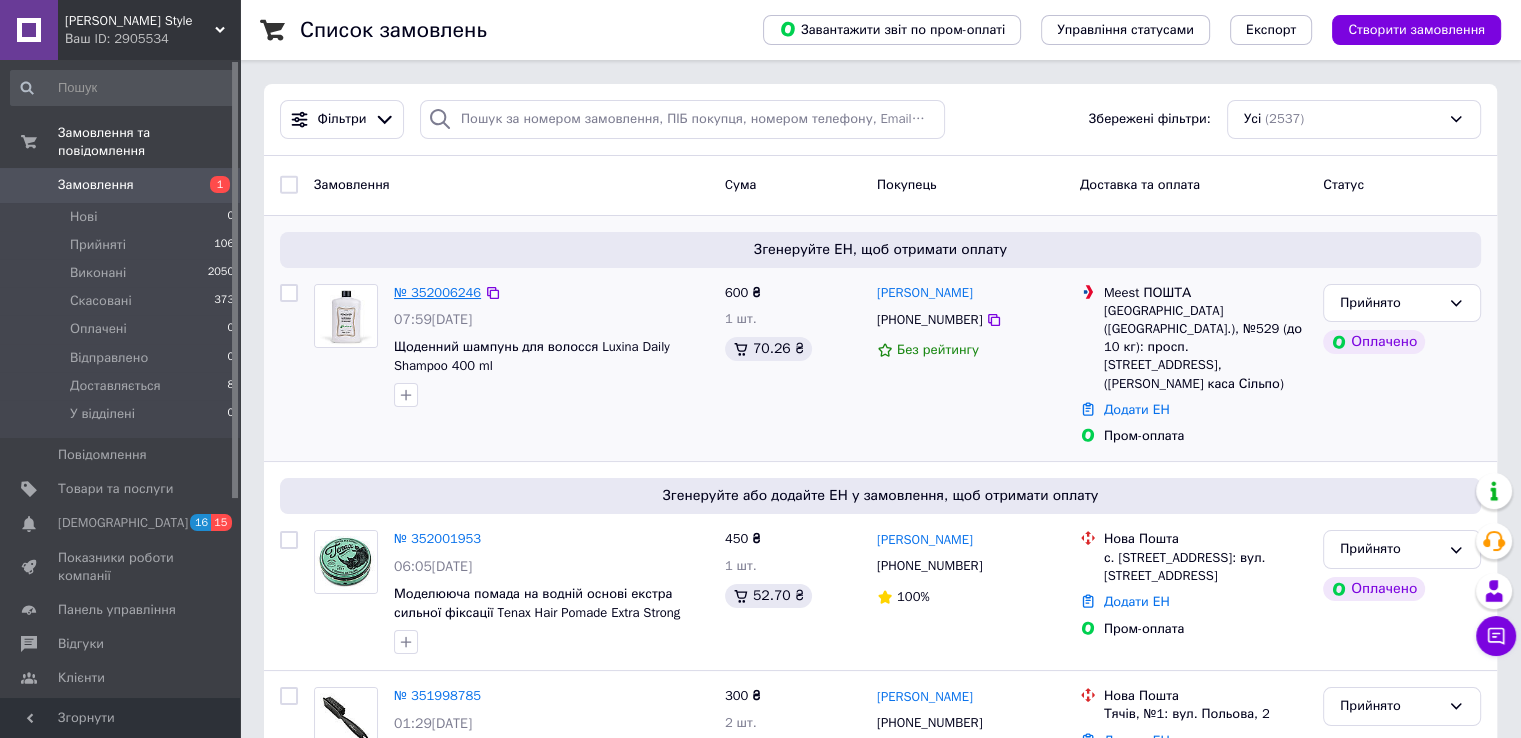 click on "№ 352006246" at bounding box center (437, 292) 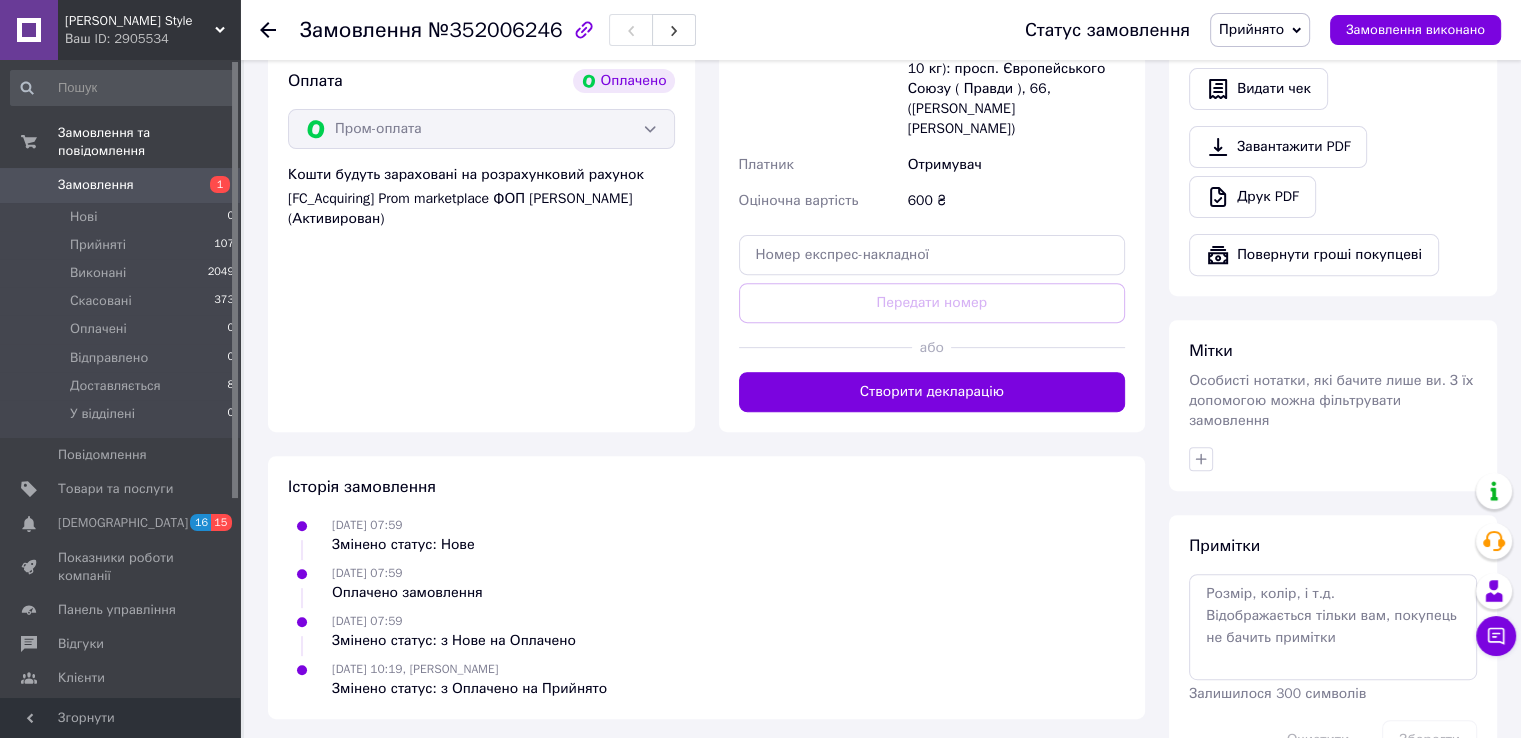 scroll, scrollTop: 700, scrollLeft: 0, axis: vertical 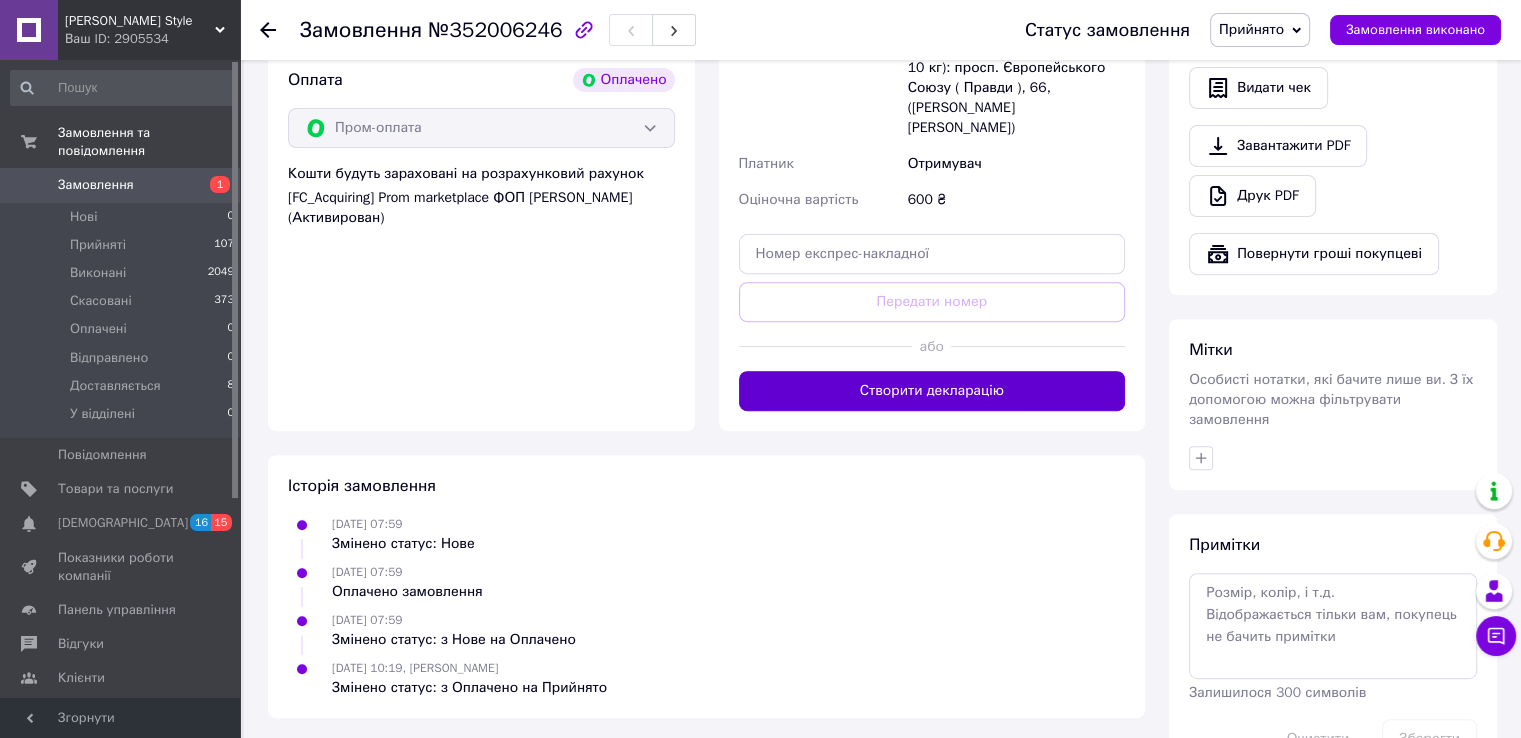 click on "Створити декларацію" at bounding box center [932, 391] 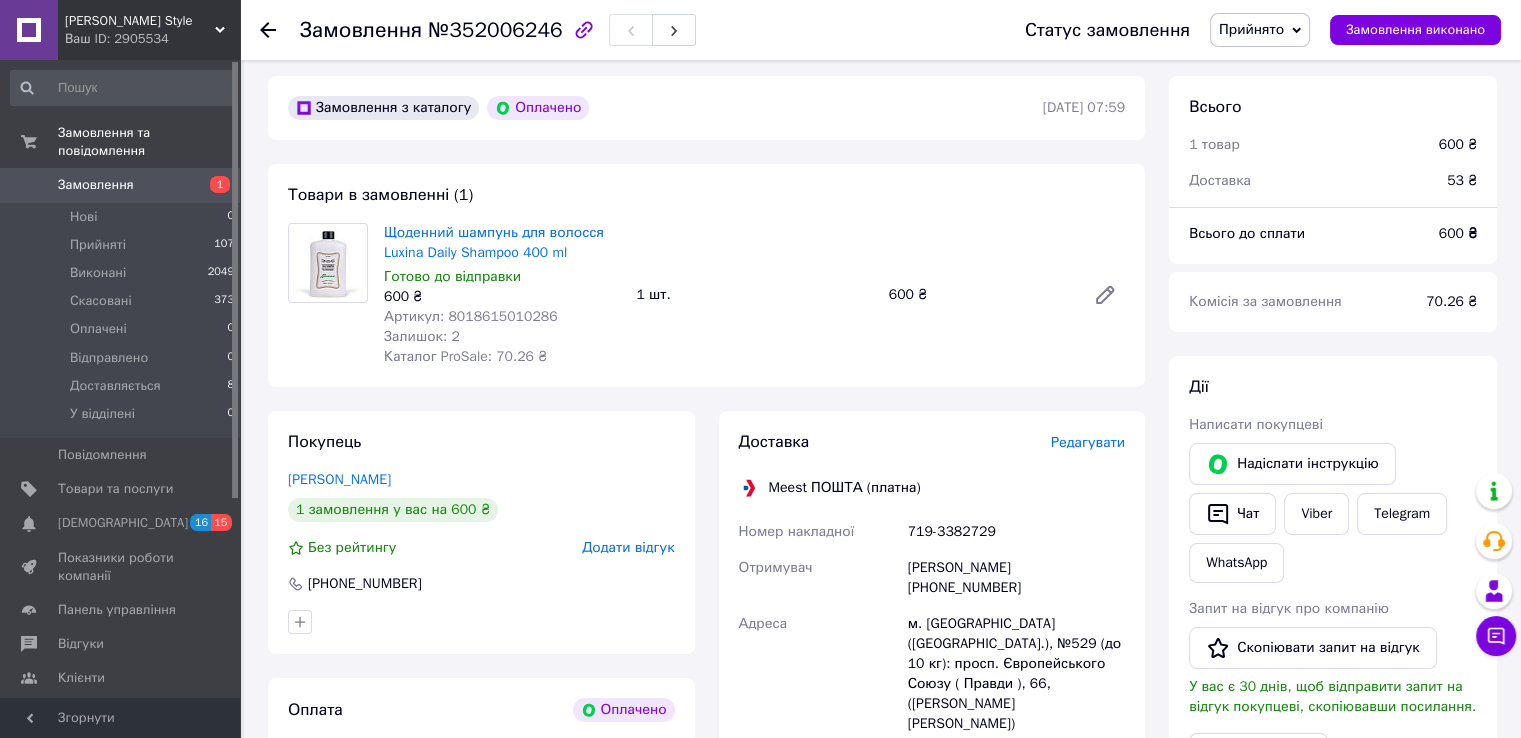 scroll, scrollTop: 0, scrollLeft: 0, axis: both 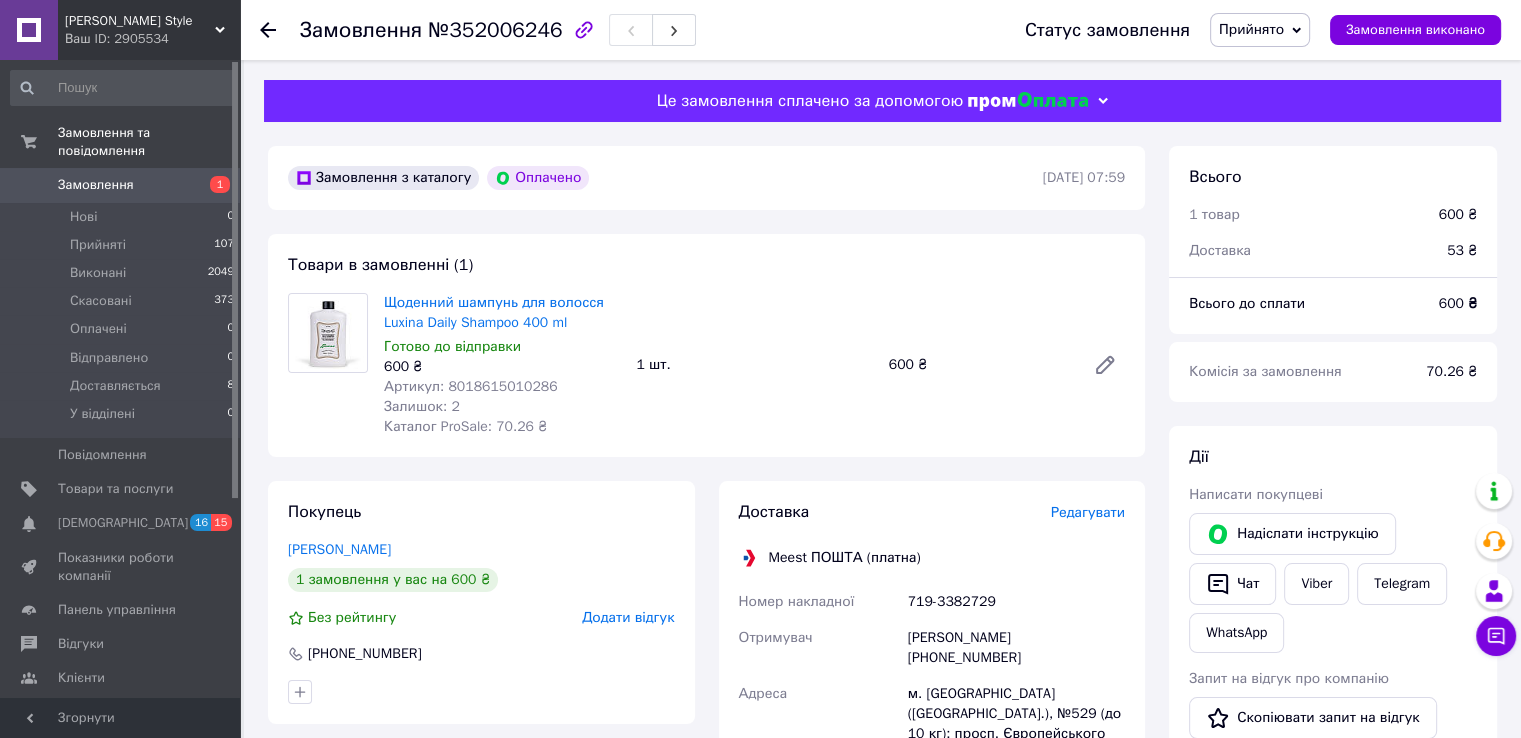 click 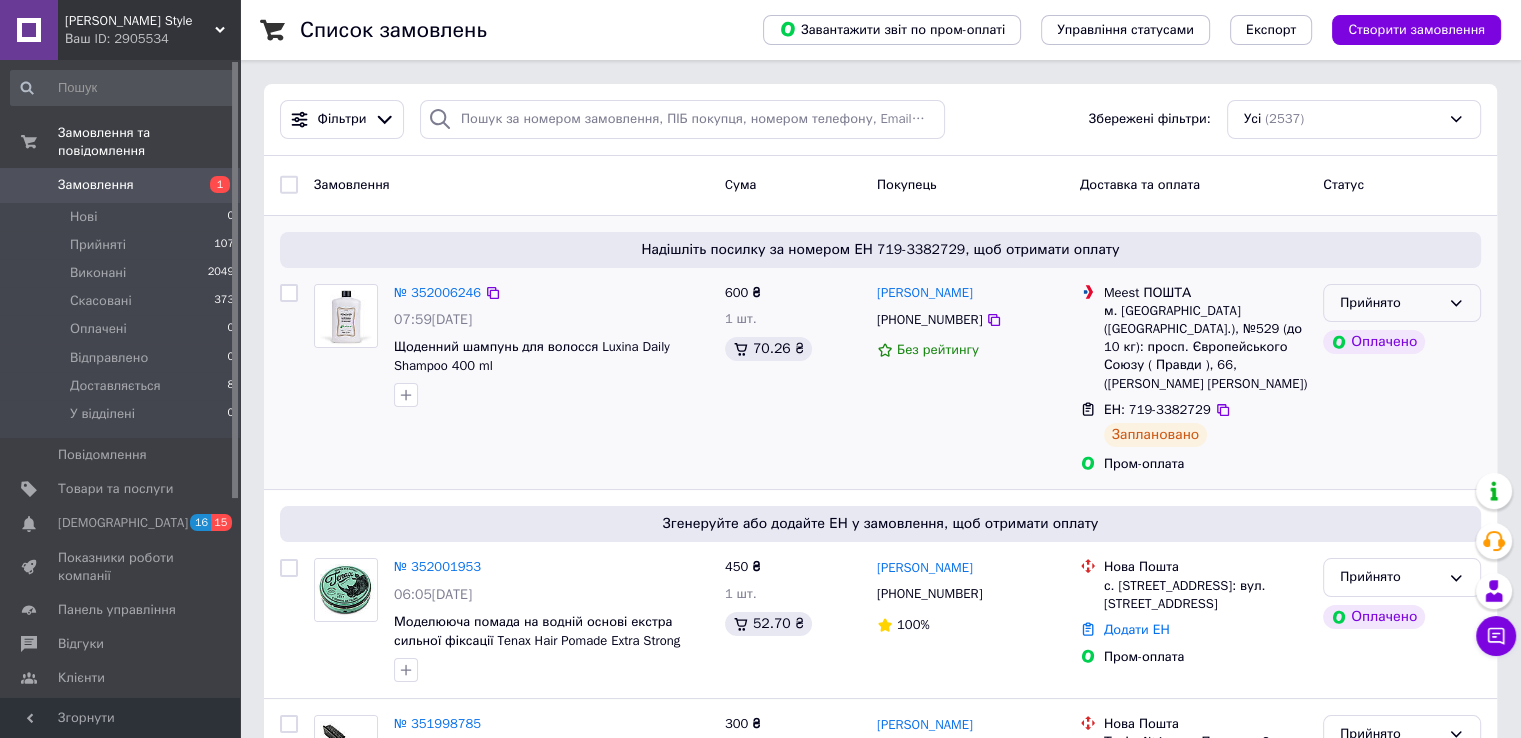 click on "Прийнято" at bounding box center [1402, 303] 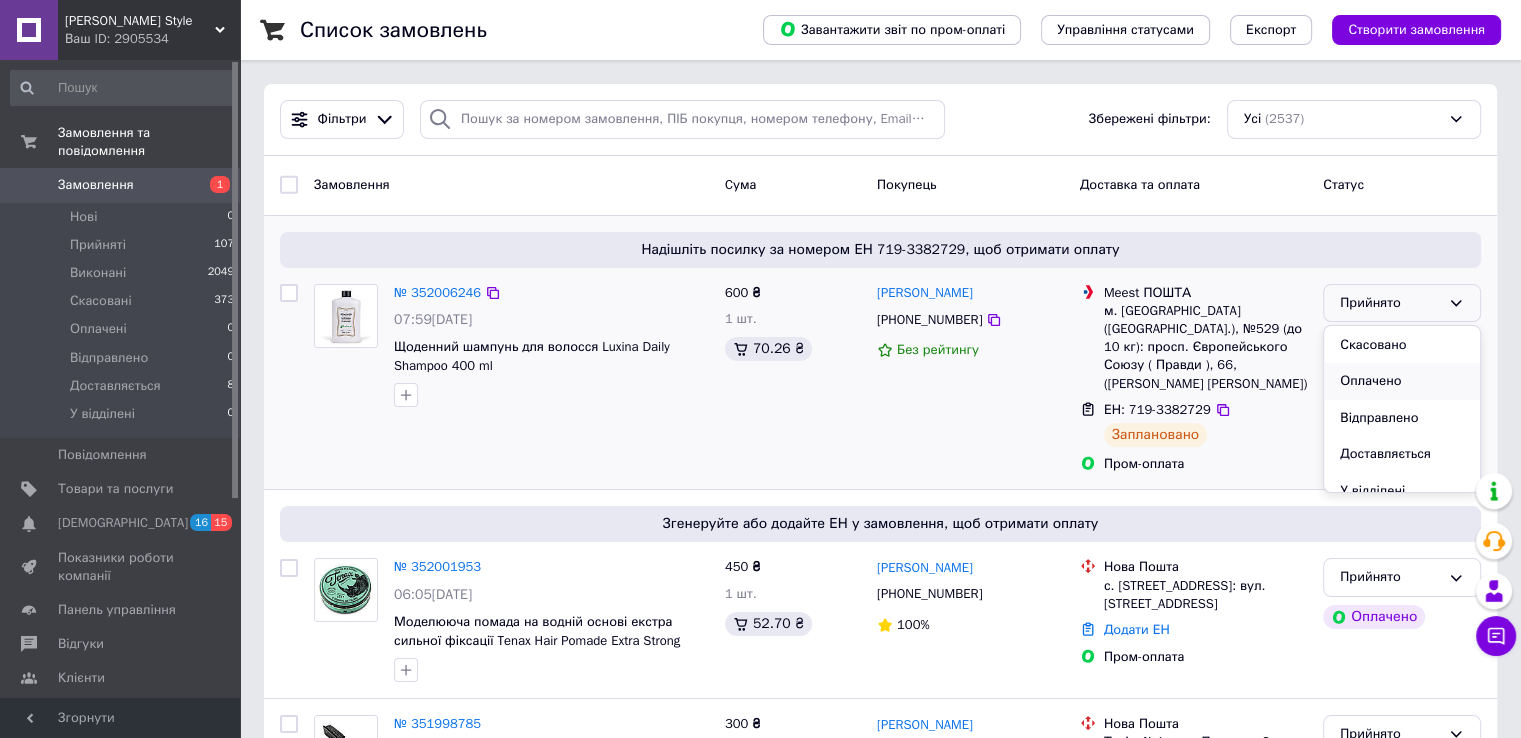 scroll, scrollTop: 53, scrollLeft: 0, axis: vertical 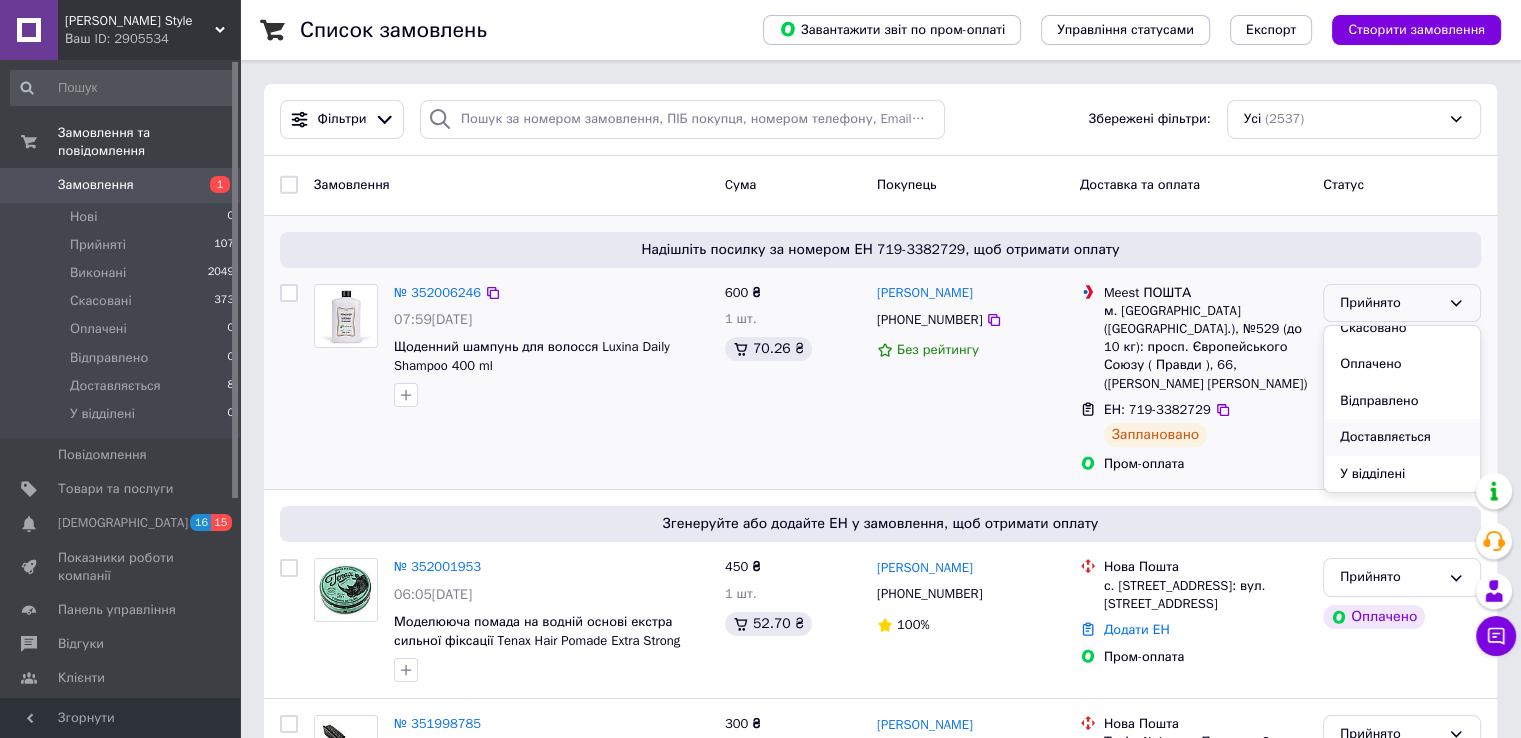 click on "Доставляється" at bounding box center (1402, 437) 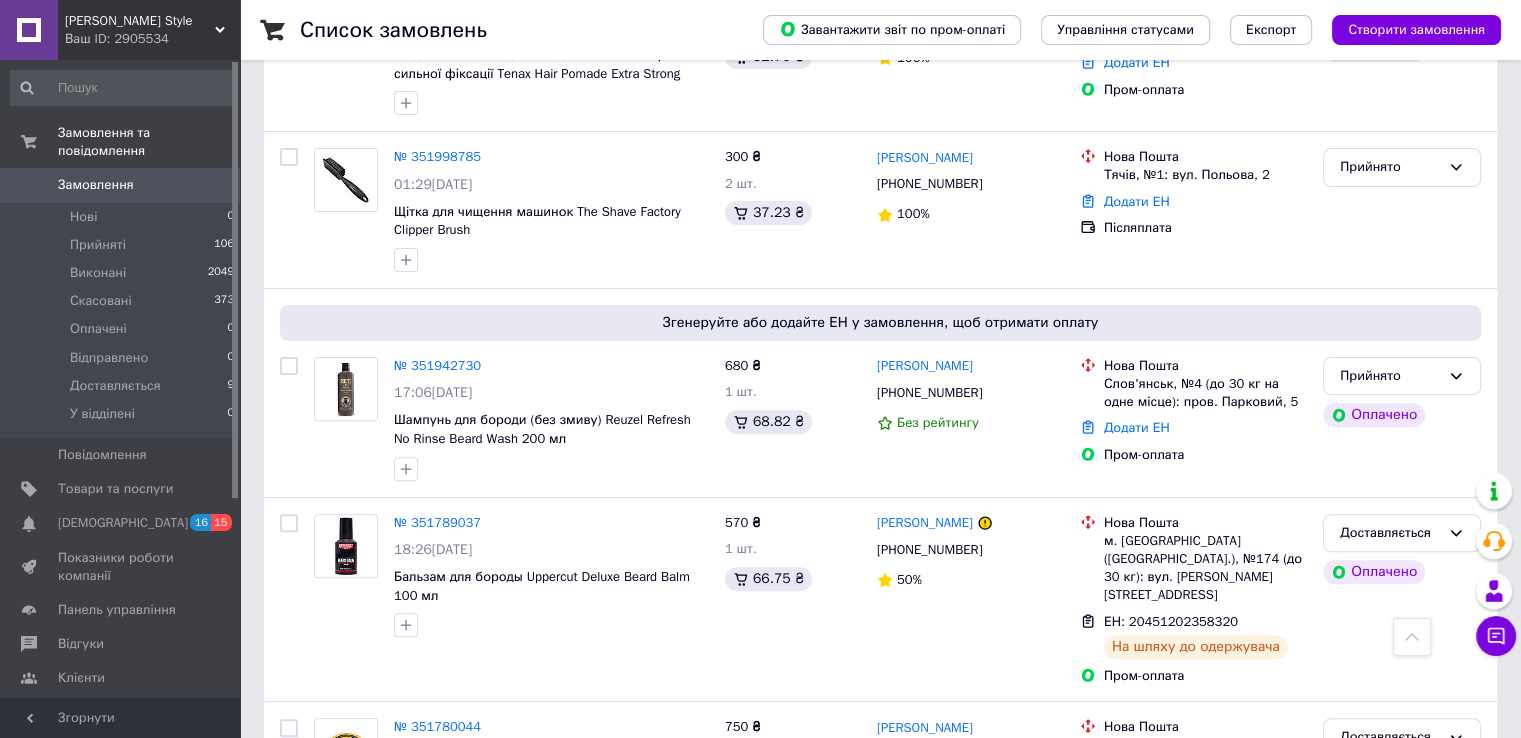 scroll, scrollTop: 600, scrollLeft: 0, axis: vertical 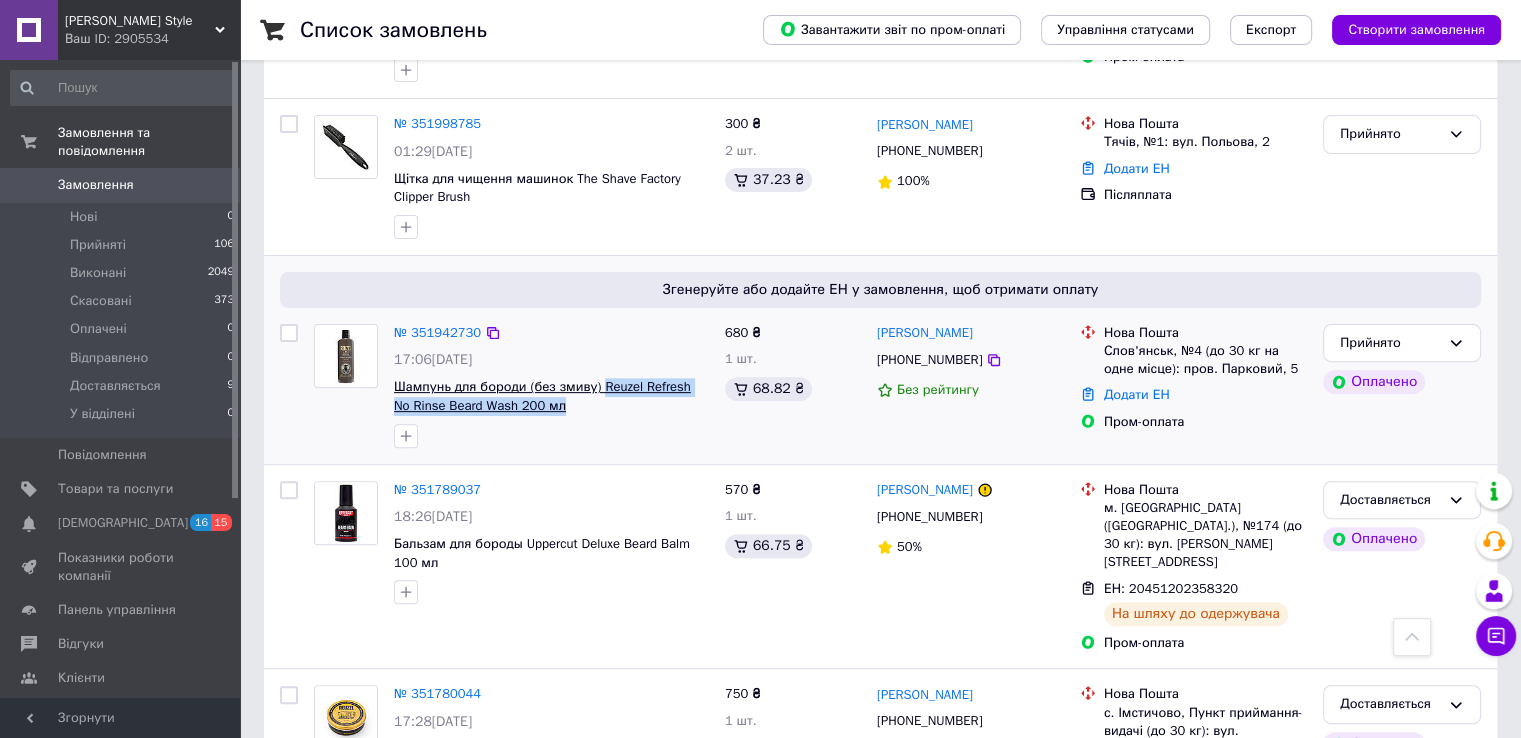 drag, startPoint x: 542, startPoint y: 389, endPoint x: 599, endPoint y: 361, distance: 63.505905 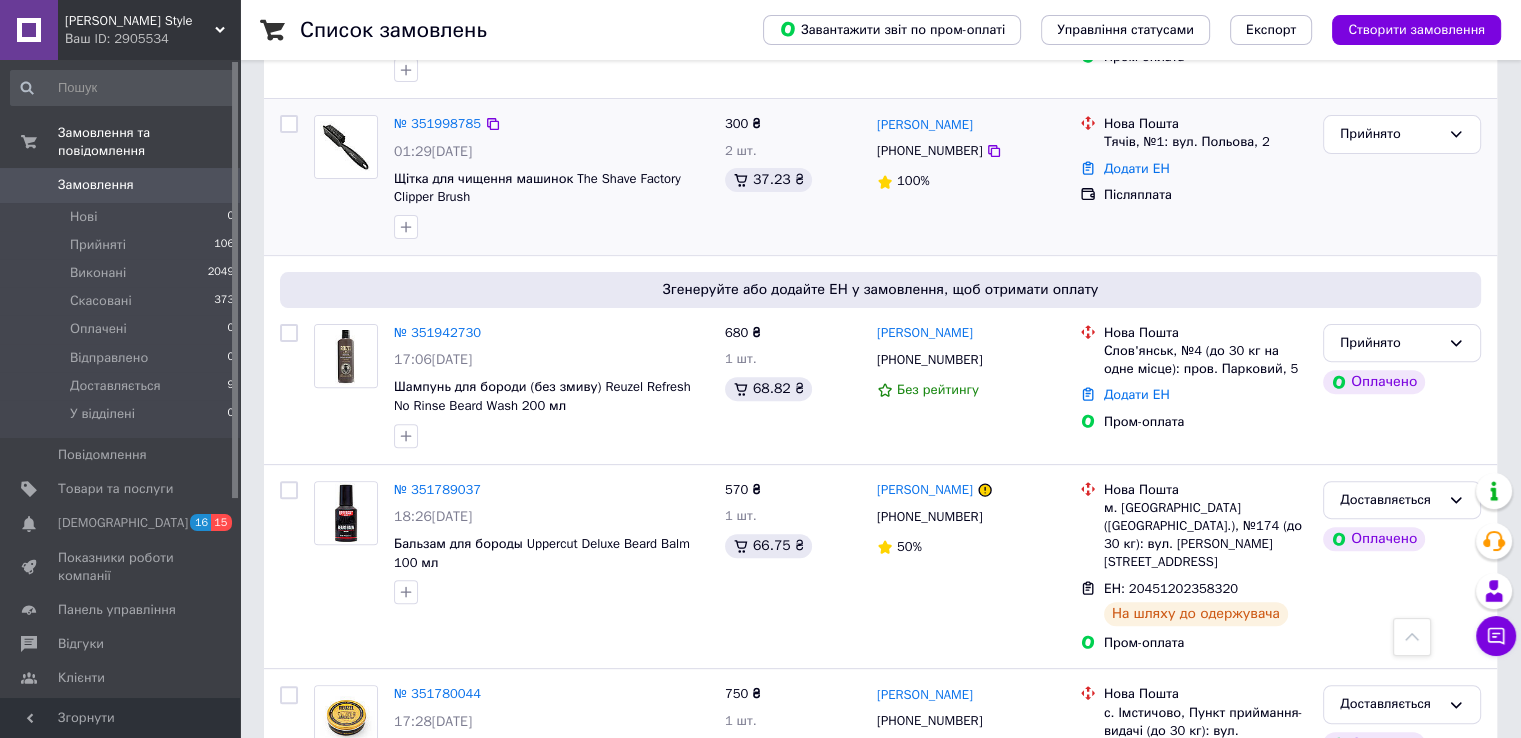 click on "Прийнято" at bounding box center (1402, 177) 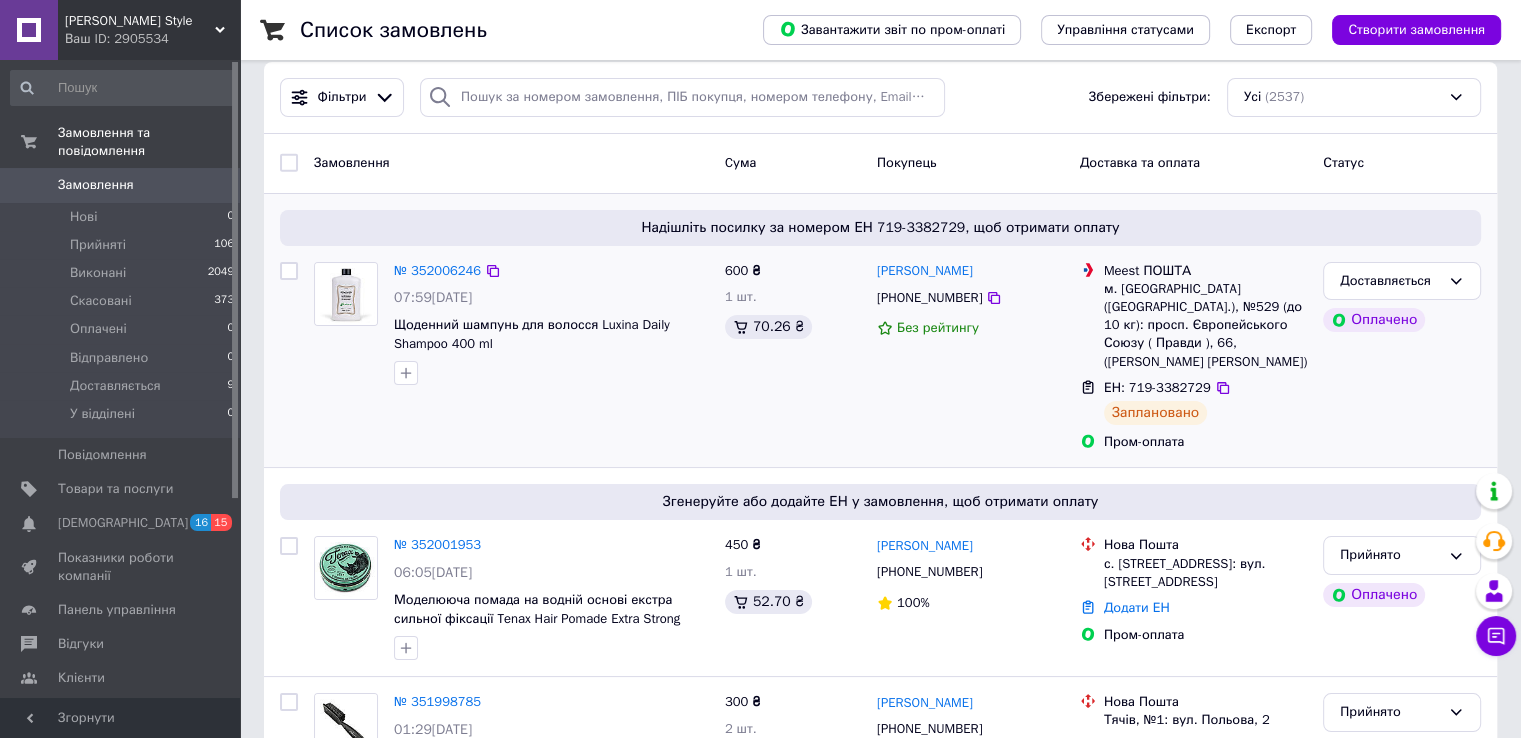 scroll, scrollTop: 0, scrollLeft: 0, axis: both 